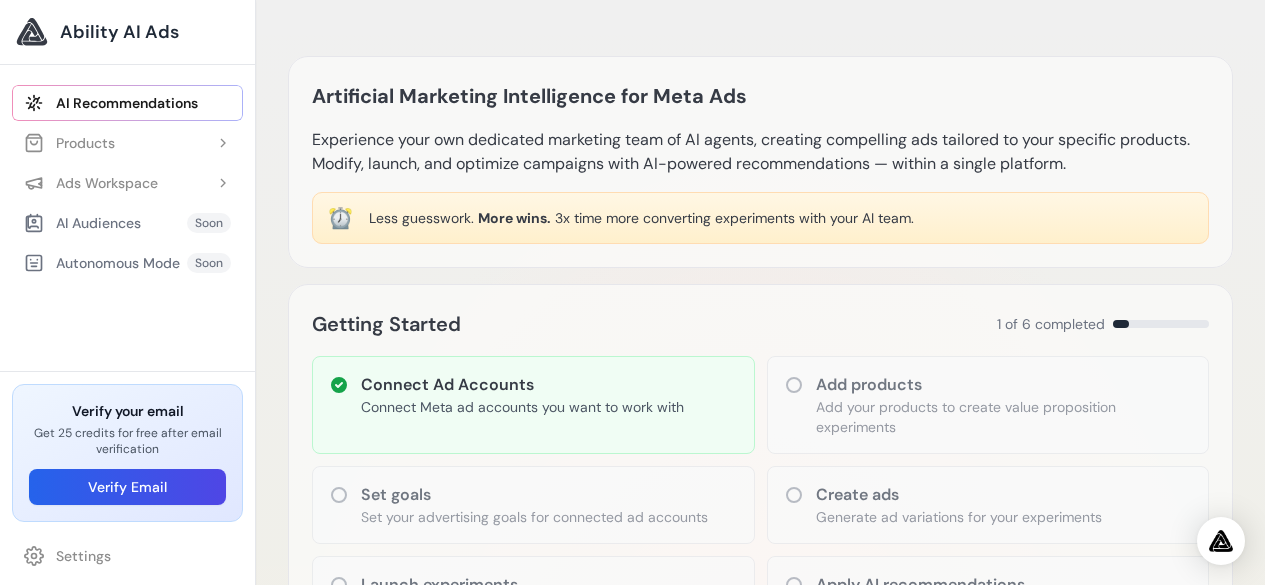 scroll, scrollTop: 0, scrollLeft: 0, axis: both 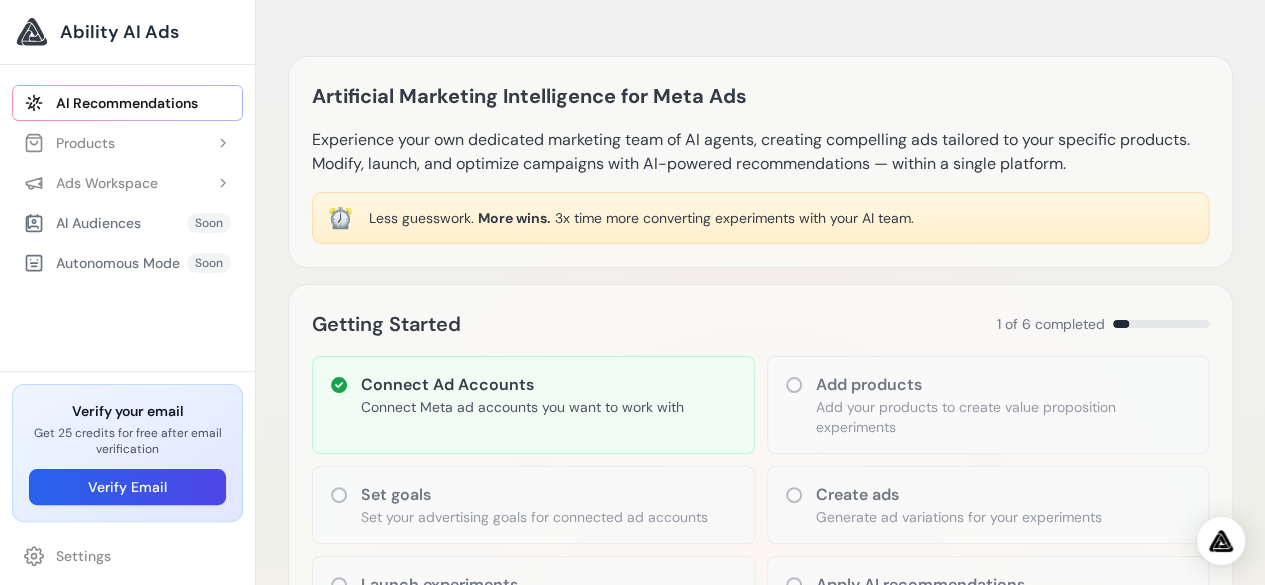 click 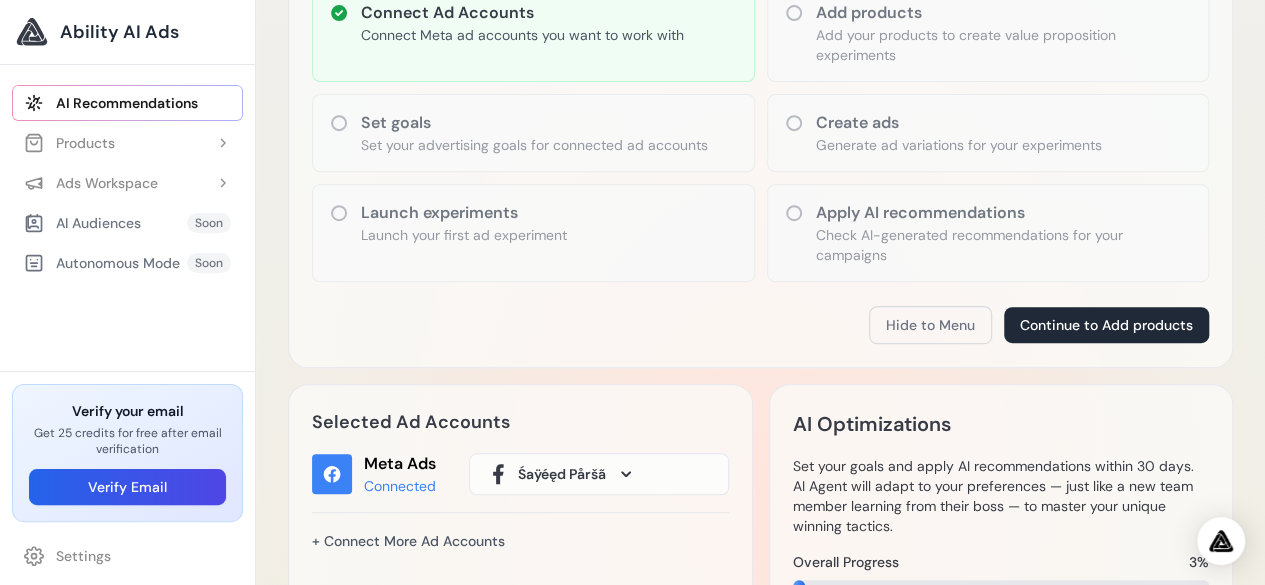 scroll, scrollTop: 365, scrollLeft: 0, axis: vertical 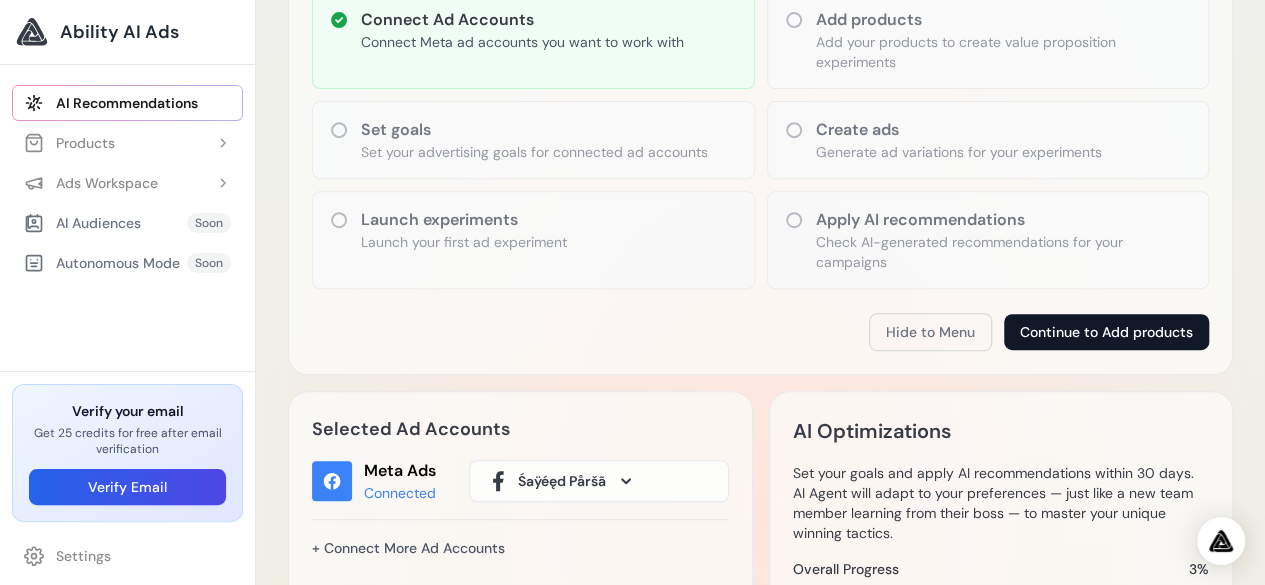 click on "Continue to Add products" at bounding box center (1106, 332) 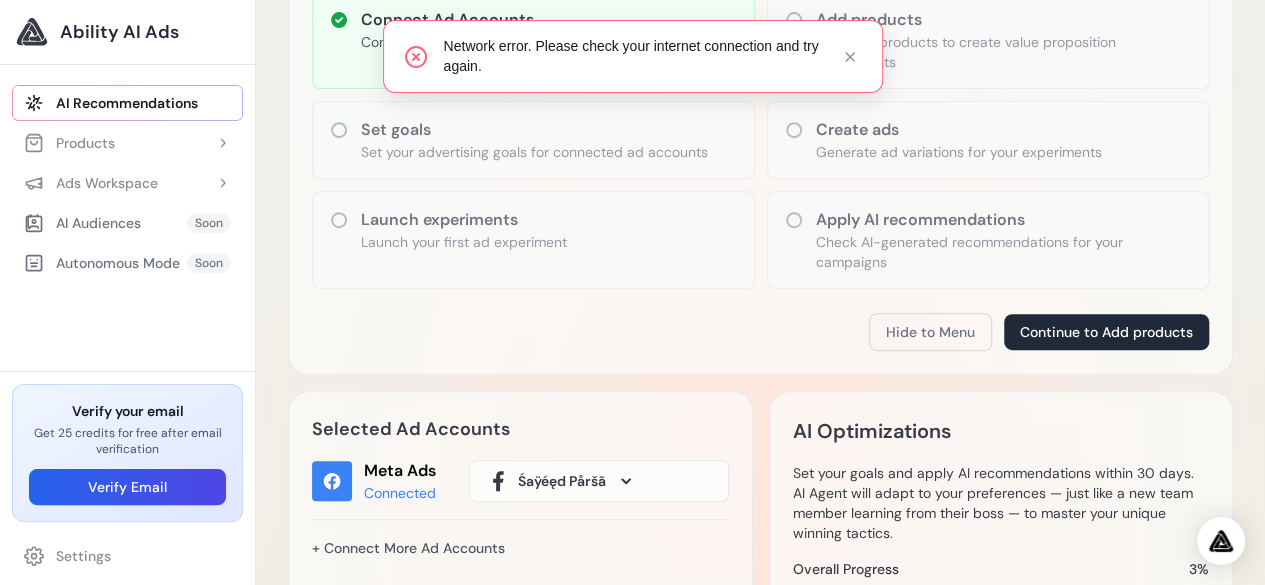 click on "Śaÿéęd Påršã" at bounding box center (562, 481) 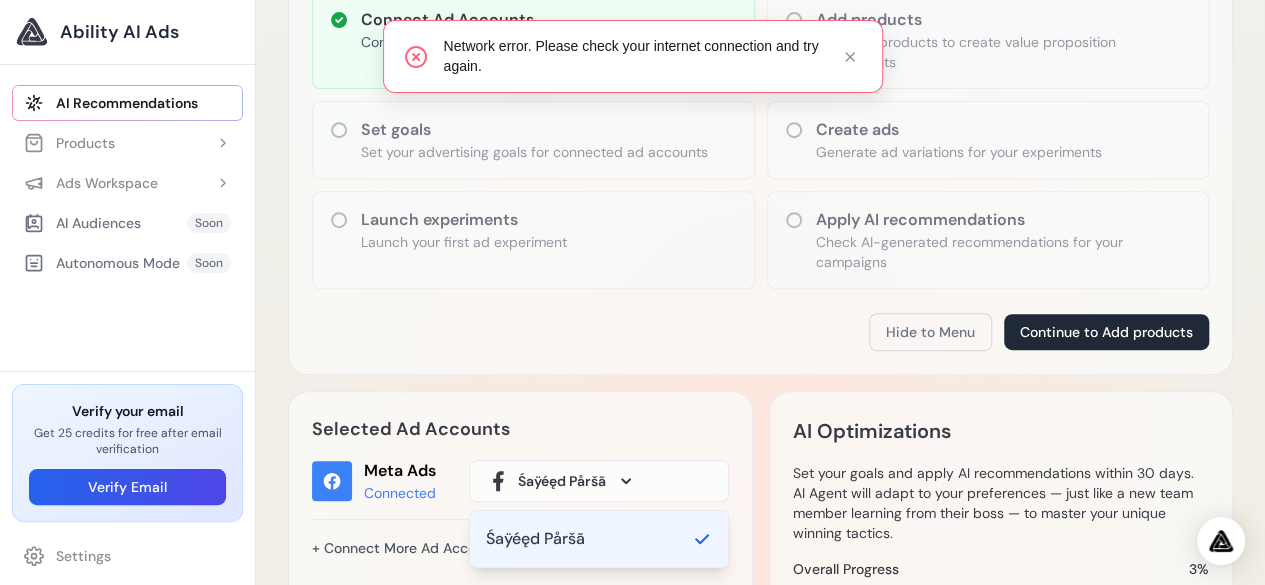 click on "Selected Ad Accounts" at bounding box center [520, 429] 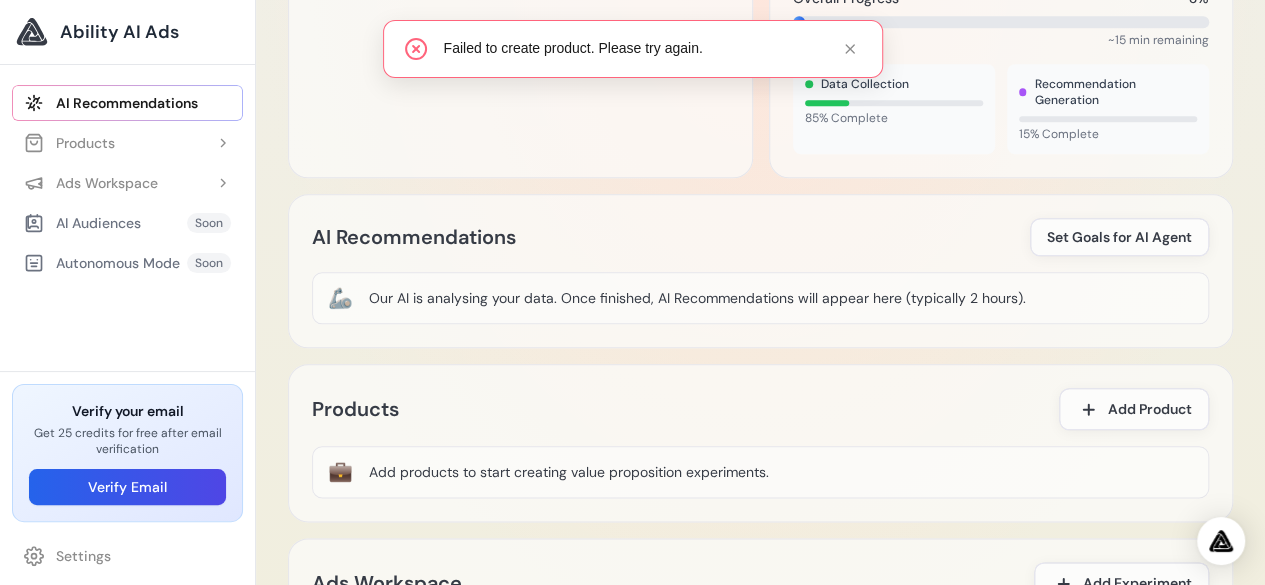 scroll, scrollTop: 934, scrollLeft: 0, axis: vertical 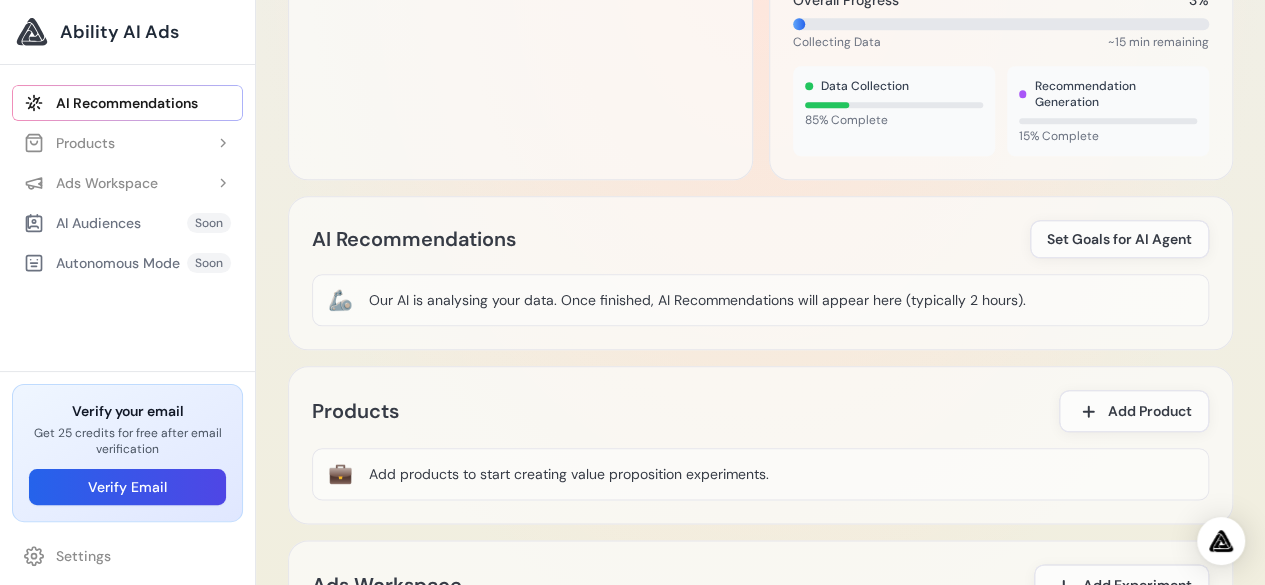 drag, startPoint x: 1264, startPoint y: 425, endPoint x: 636, endPoint y: 507, distance: 633.3309 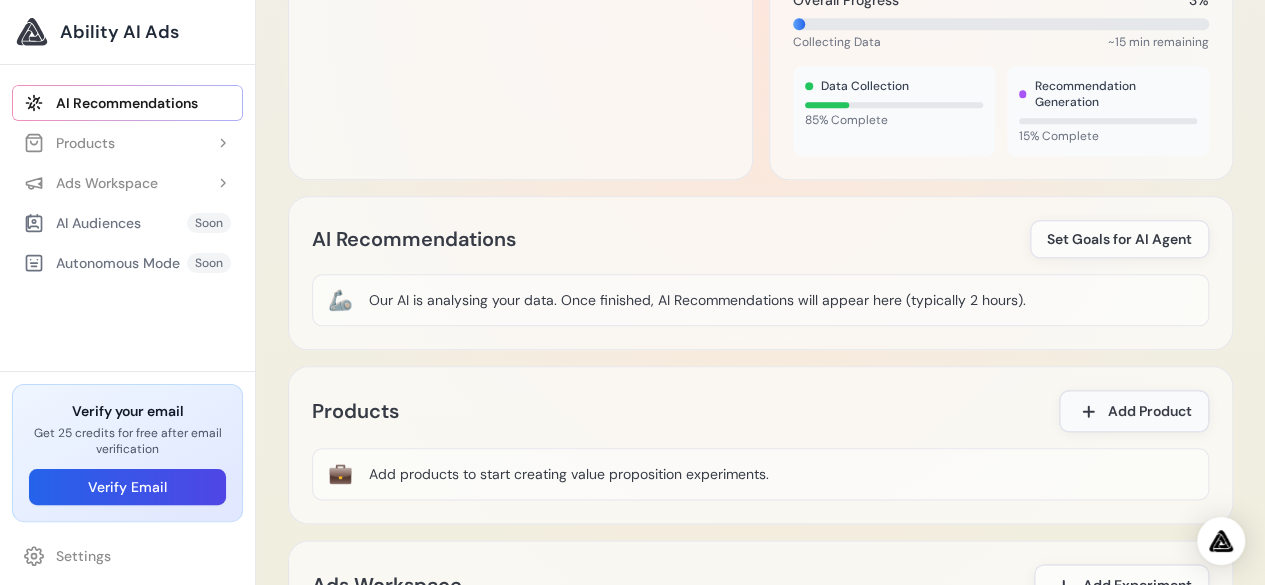 click on "Add Product" at bounding box center [1134, 411] 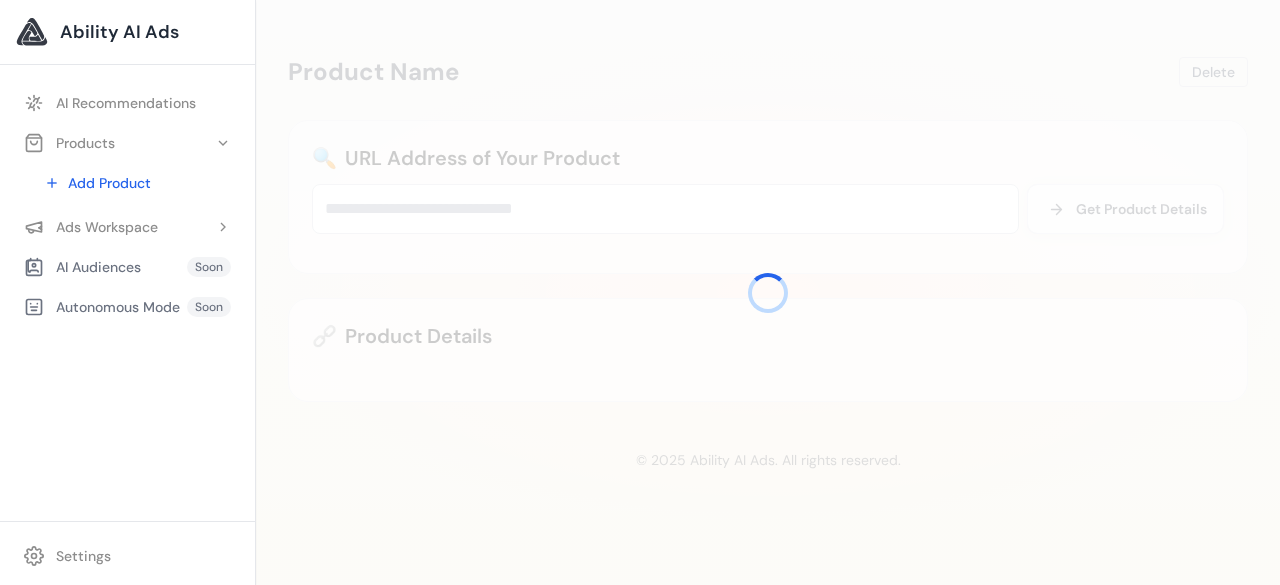 scroll, scrollTop: 0, scrollLeft: 0, axis: both 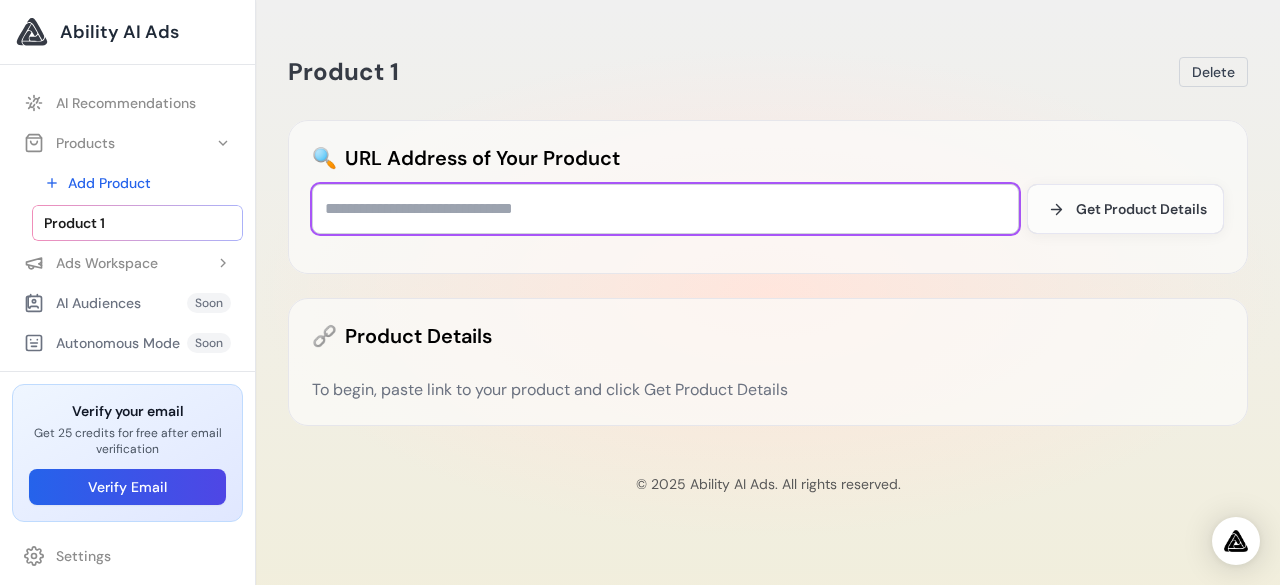click at bounding box center [665, 209] 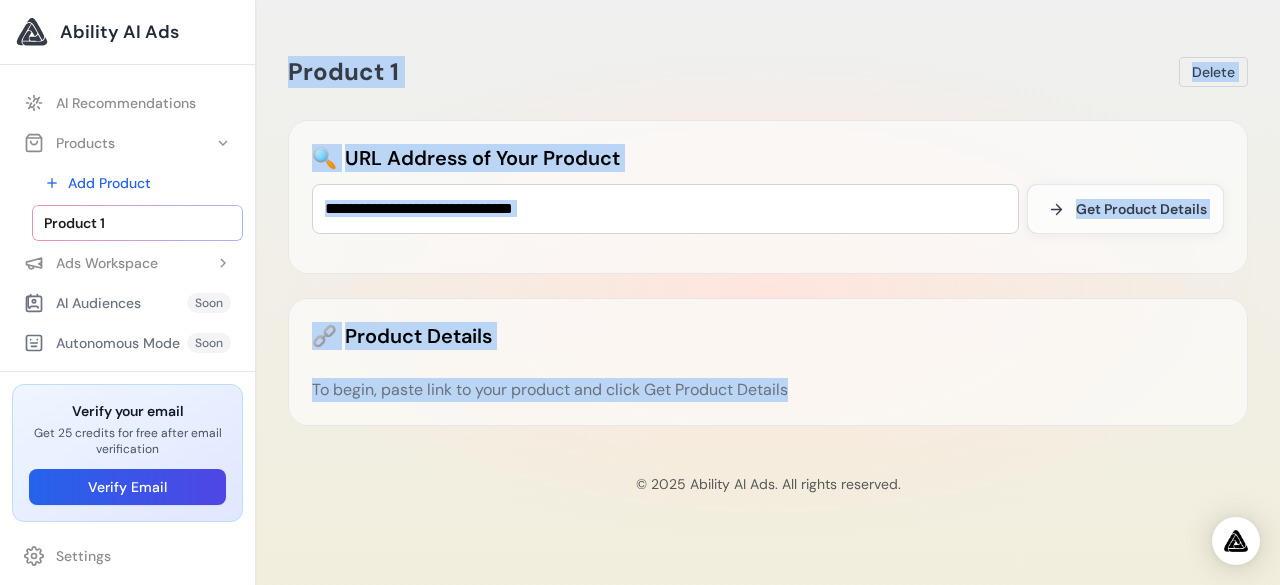drag, startPoint x: 271, startPoint y: 46, endPoint x: 827, endPoint y: 399, distance: 658.5932 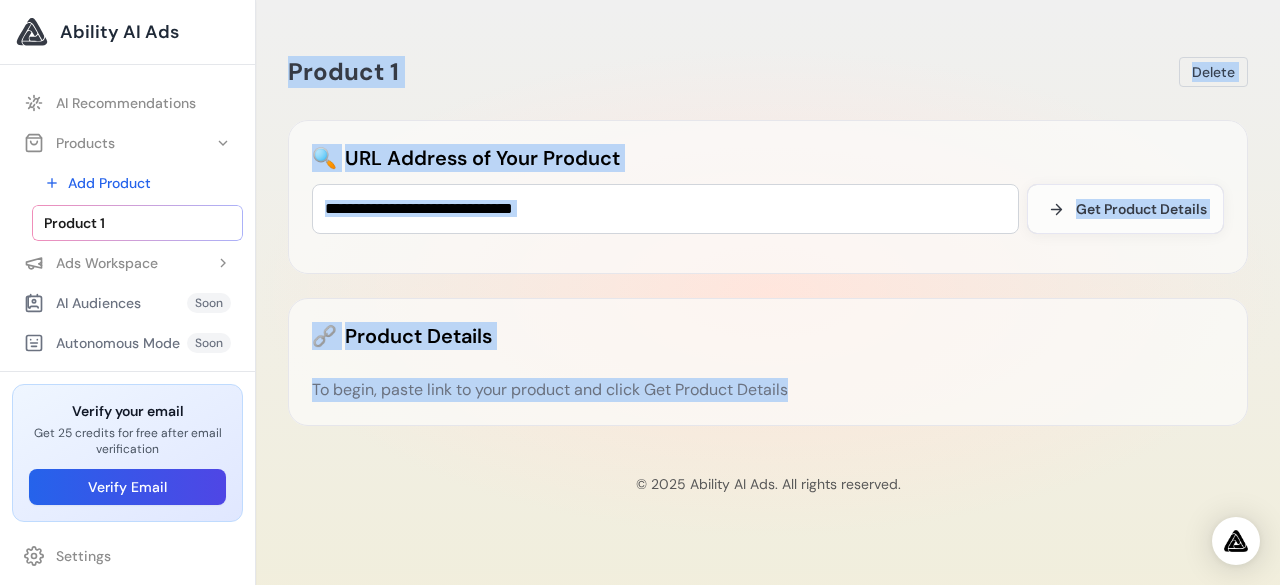 click on "Product 1
Delete
🔍
URL Address of Your Product
Get Product Details
🔗
Product Details
To begin, paste link to your product and click Get Product Details
© 2025 Ability AI Ads. All rights reserved." at bounding box center [768, 292] 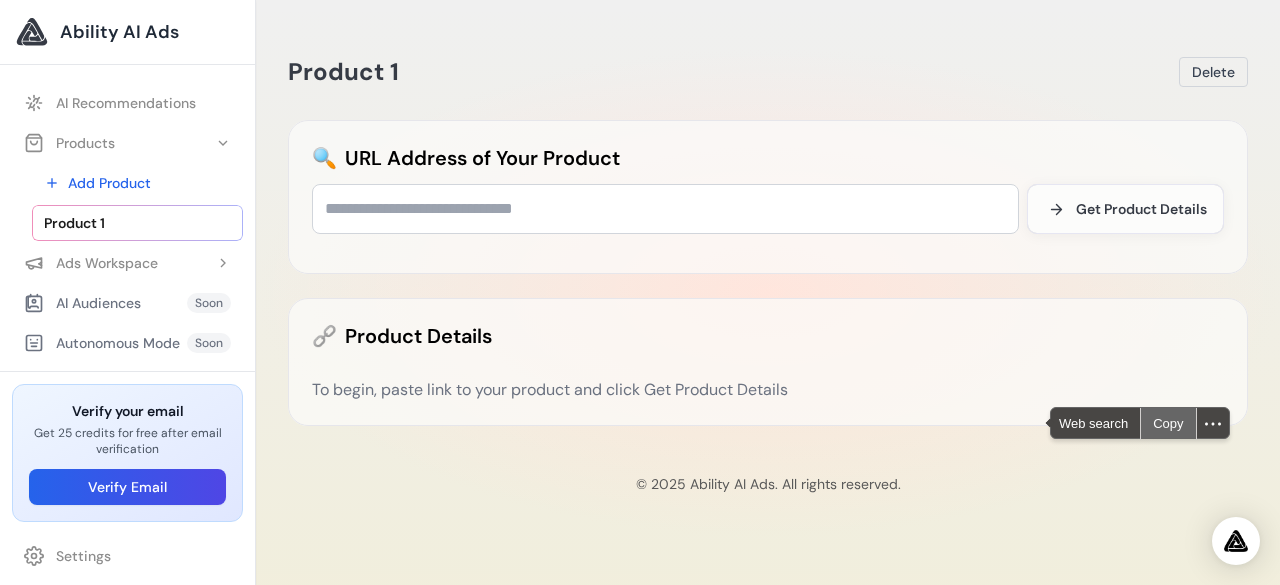 click on "Copy" at bounding box center [1168, 423] 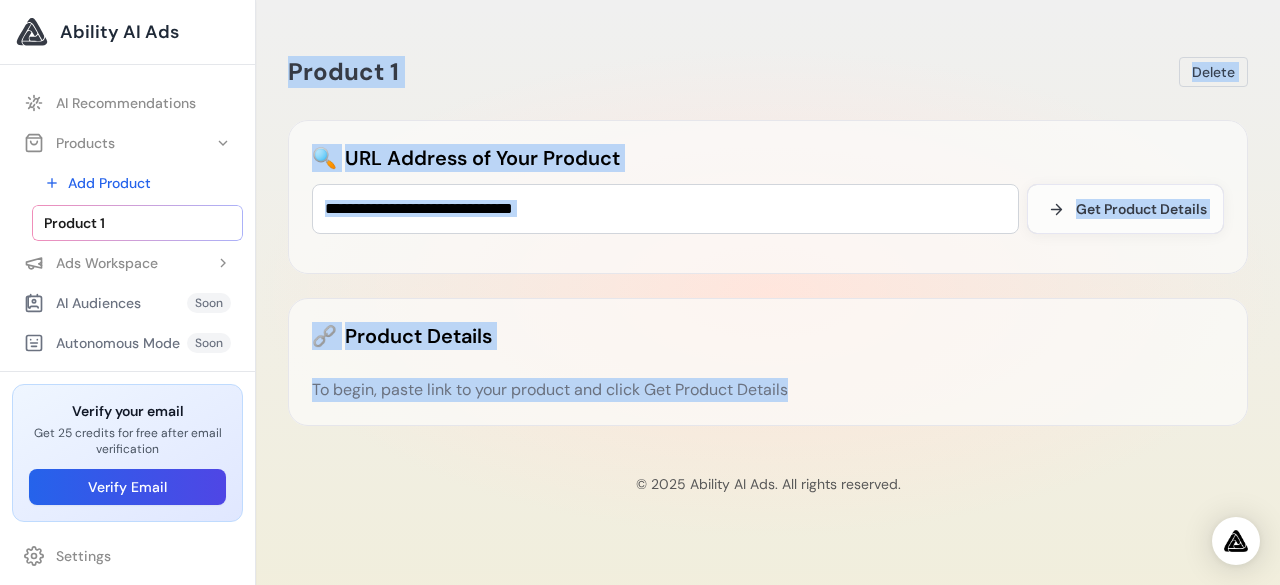 click on "Product 1
Delete
🔍
URL Address of Your Product
Get Product Details
🔗
Product Details
To begin, paste link to your product and click Get Product Details" at bounding box center (768, 237) 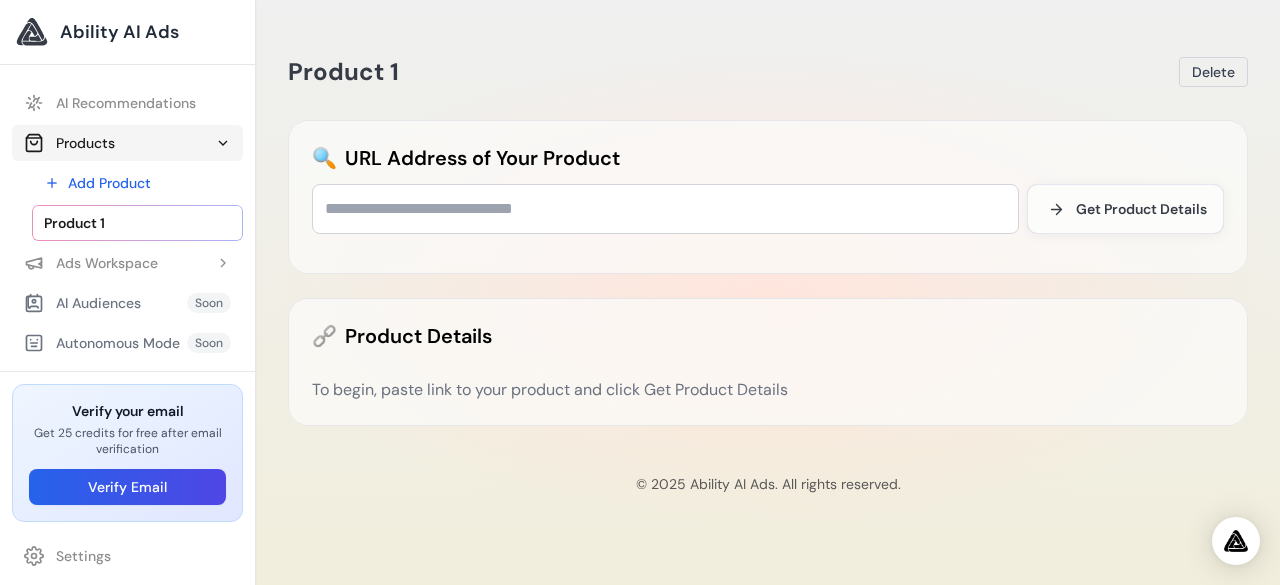 click on "Products" at bounding box center (69, 143) 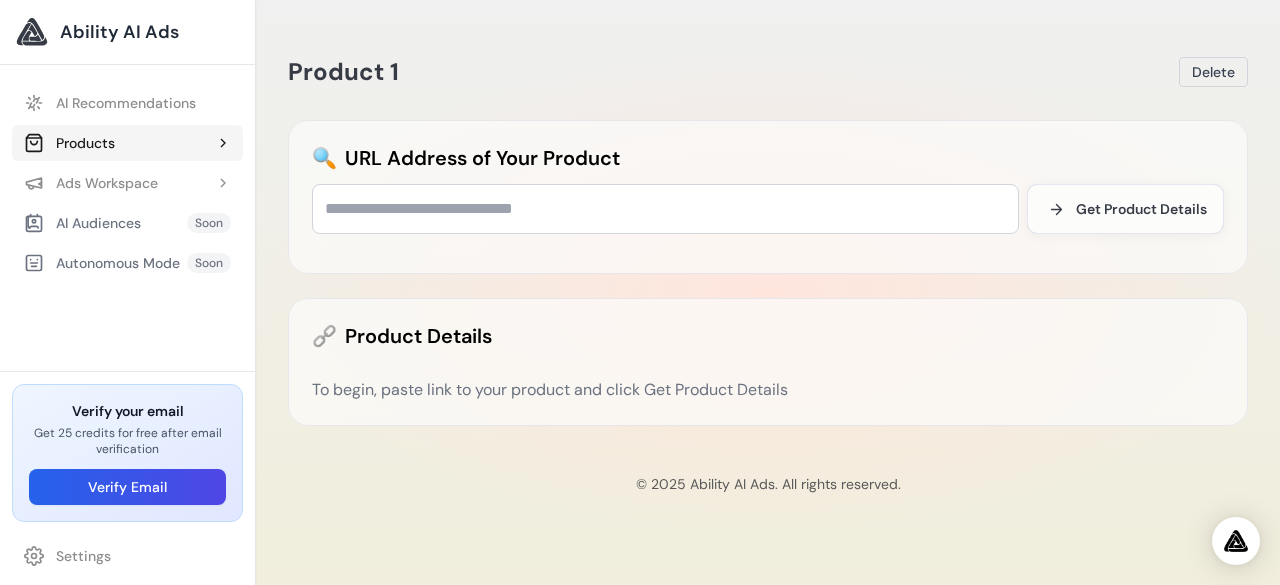 click on "Products" at bounding box center (127, 143) 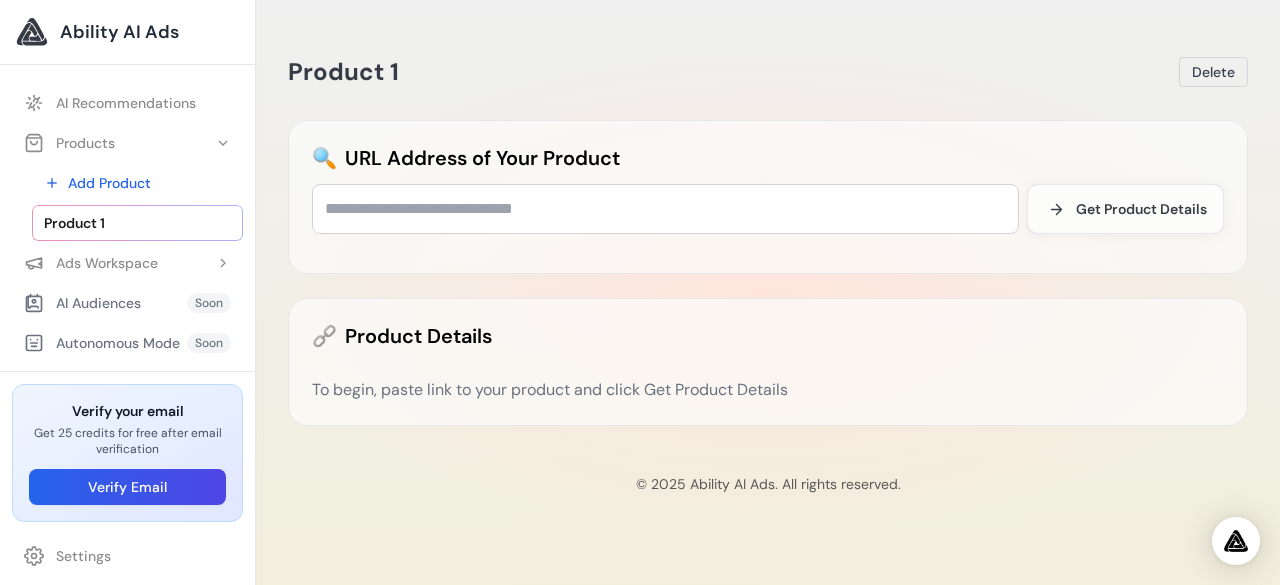 scroll, scrollTop: 20, scrollLeft: 0, axis: vertical 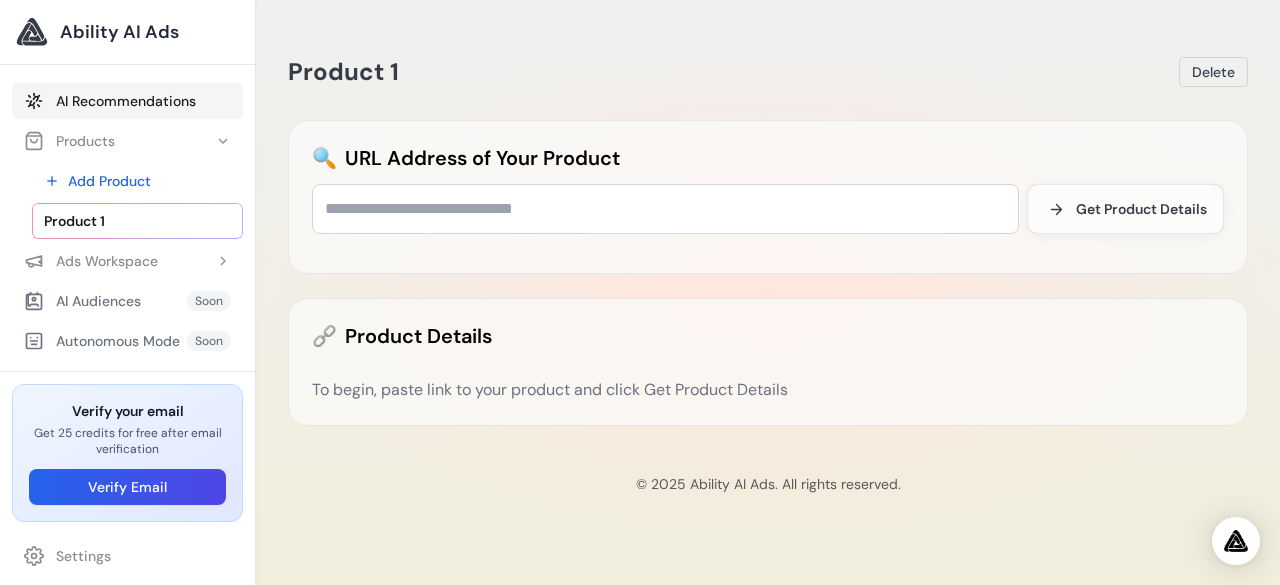 click on "AI Recommendations" at bounding box center [127, 101] 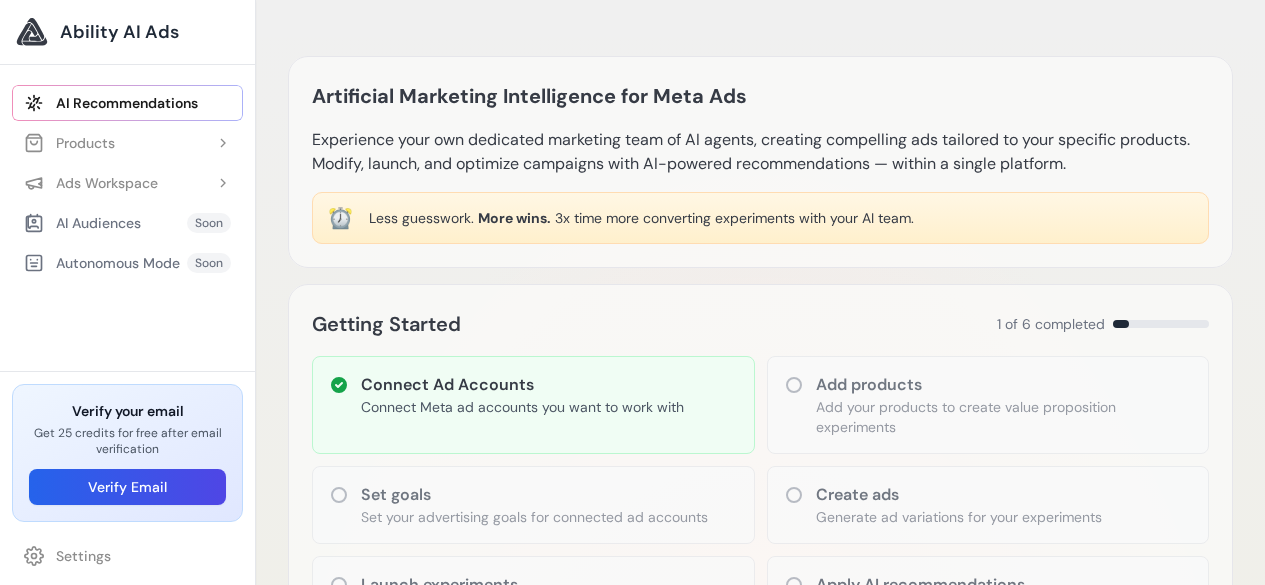 scroll, scrollTop: 0, scrollLeft: 0, axis: both 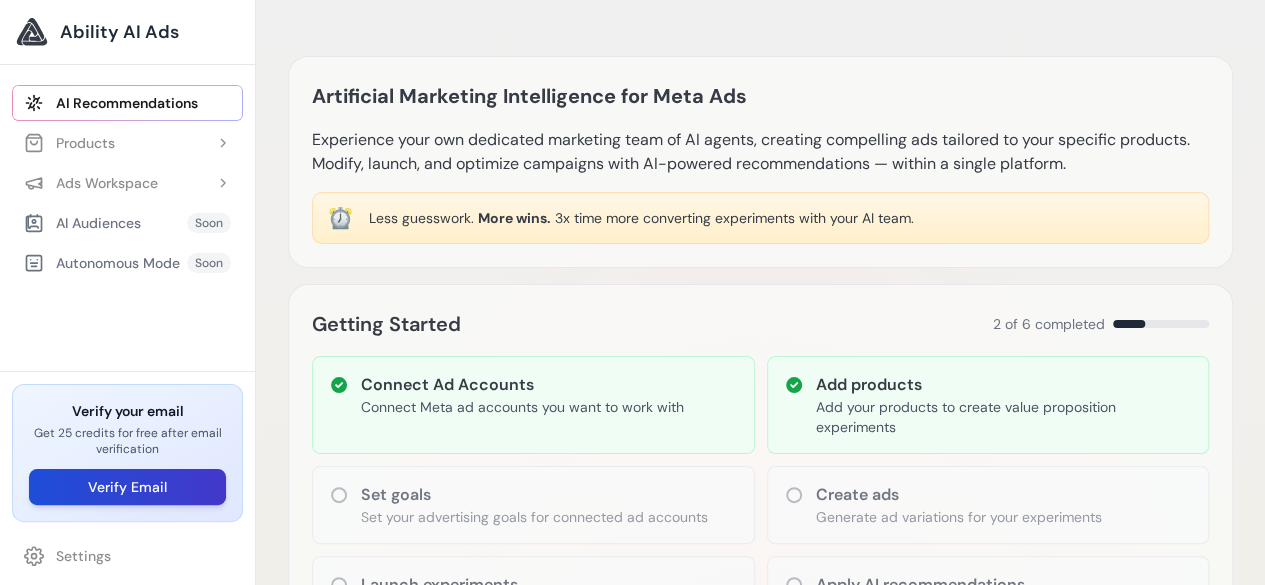 click on "Verify Email" at bounding box center (127, 487) 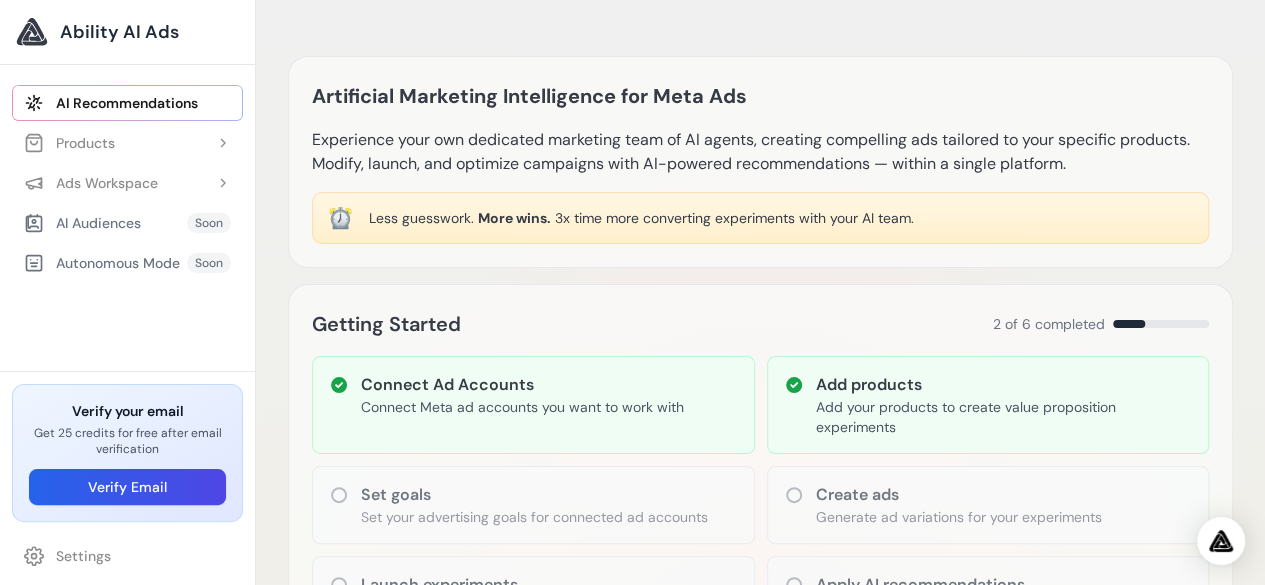 click on "Set your advertising goals for connected ad accounts" at bounding box center [534, 517] 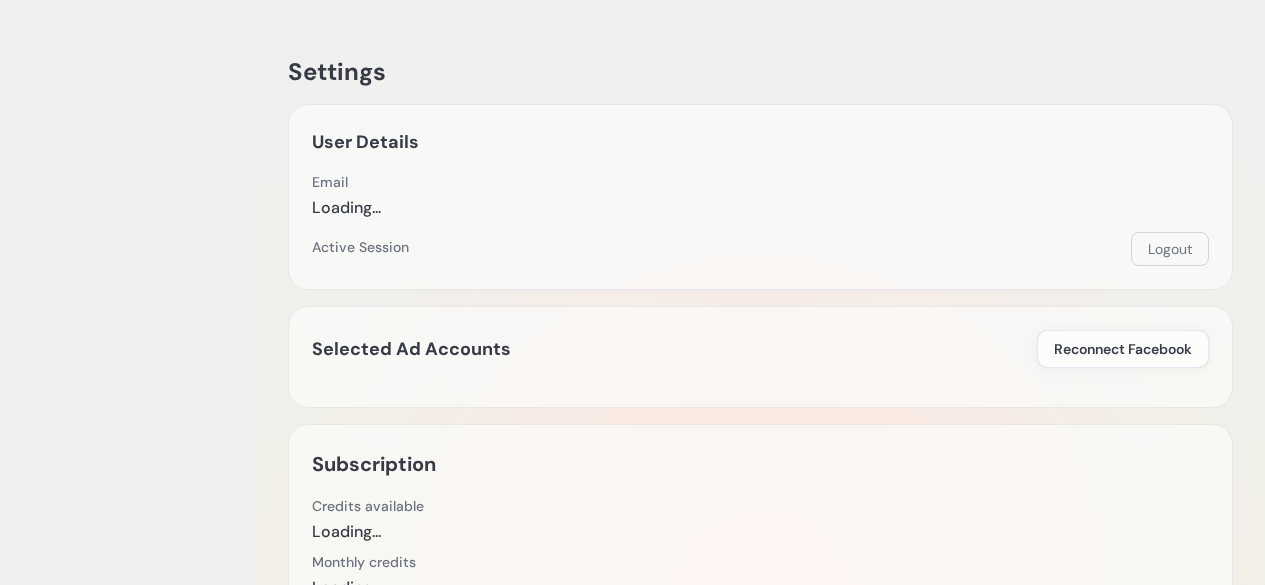 scroll, scrollTop: 0, scrollLeft: 0, axis: both 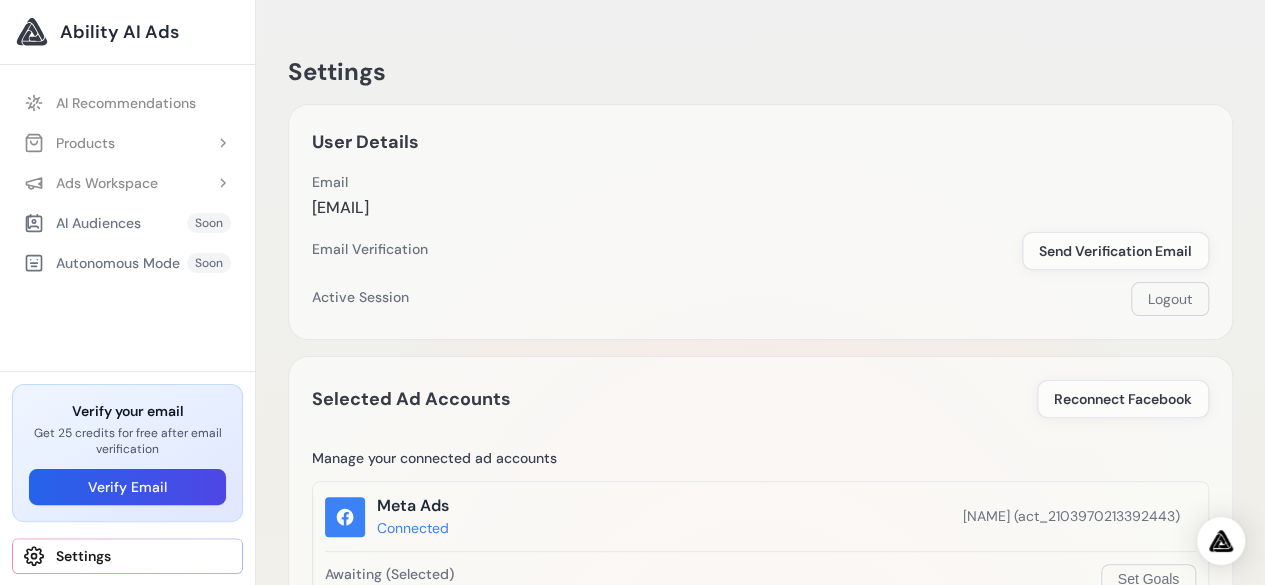 click on "Settings
User Details
Email
[EMAIL]
Email Verification
Send Verification Email
Active Session
Logout
Direct User Login
Login As
Enter a user ID or email address to login as that user" at bounding box center [760, 775] 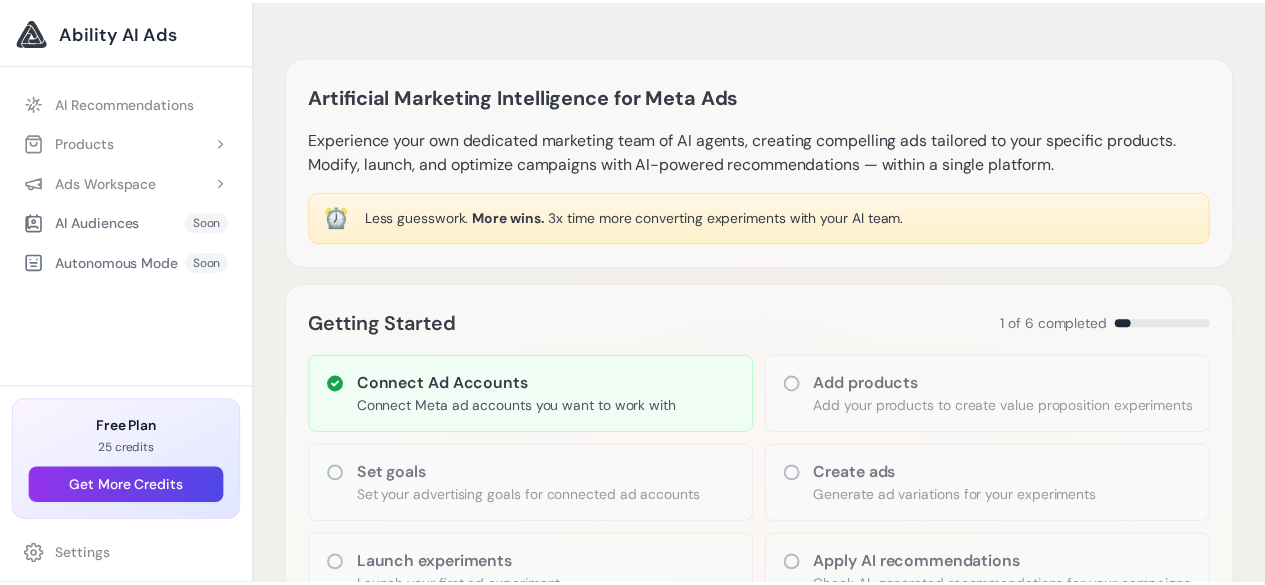 scroll, scrollTop: 0, scrollLeft: 0, axis: both 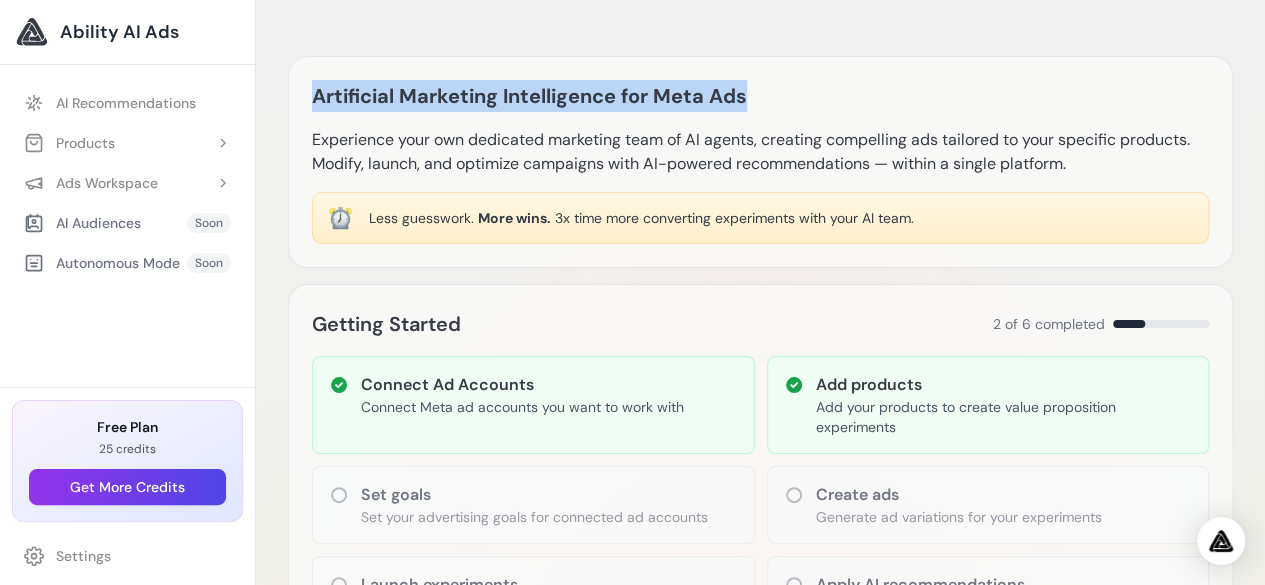drag, startPoint x: 298, startPoint y: 77, endPoint x: 796, endPoint y: 93, distance: 498.25696 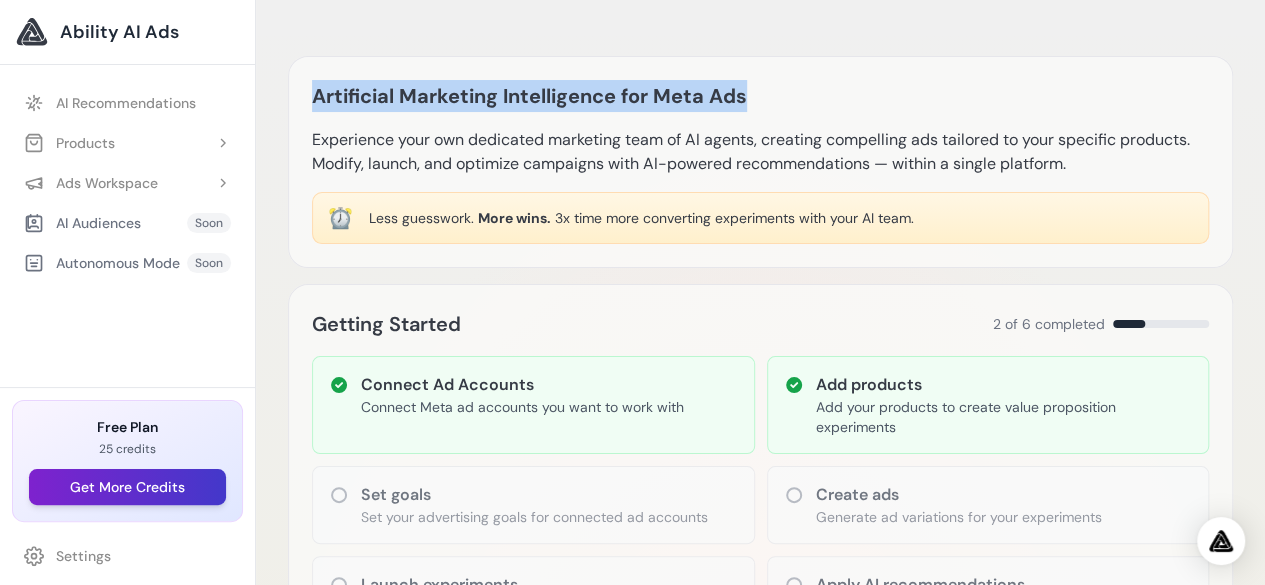 click on "Get More Credits" at bounding box center (127, 487) 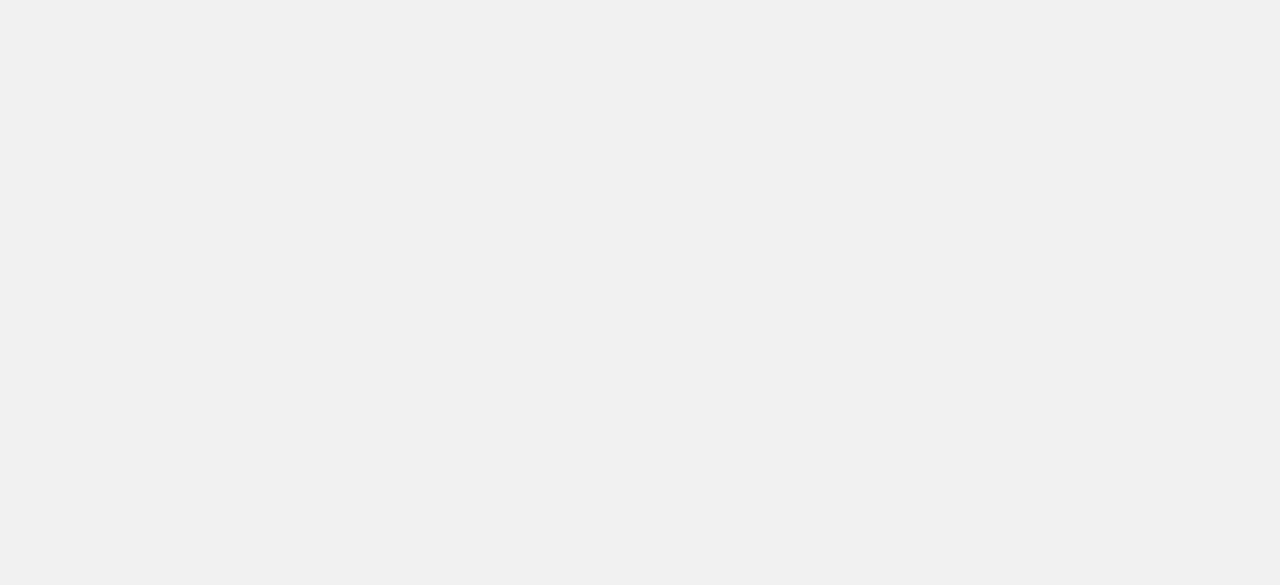 scroll, scrollTop: 0, scrollLeft: 0, axis: both 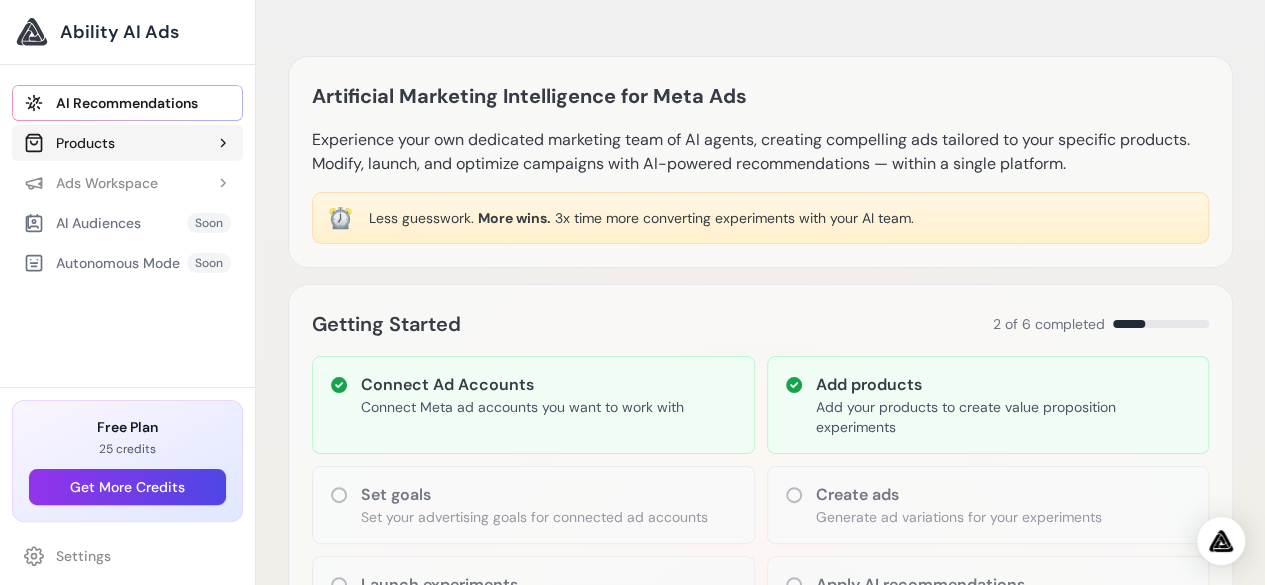 click on "Products" at bounding box center (127, 143) 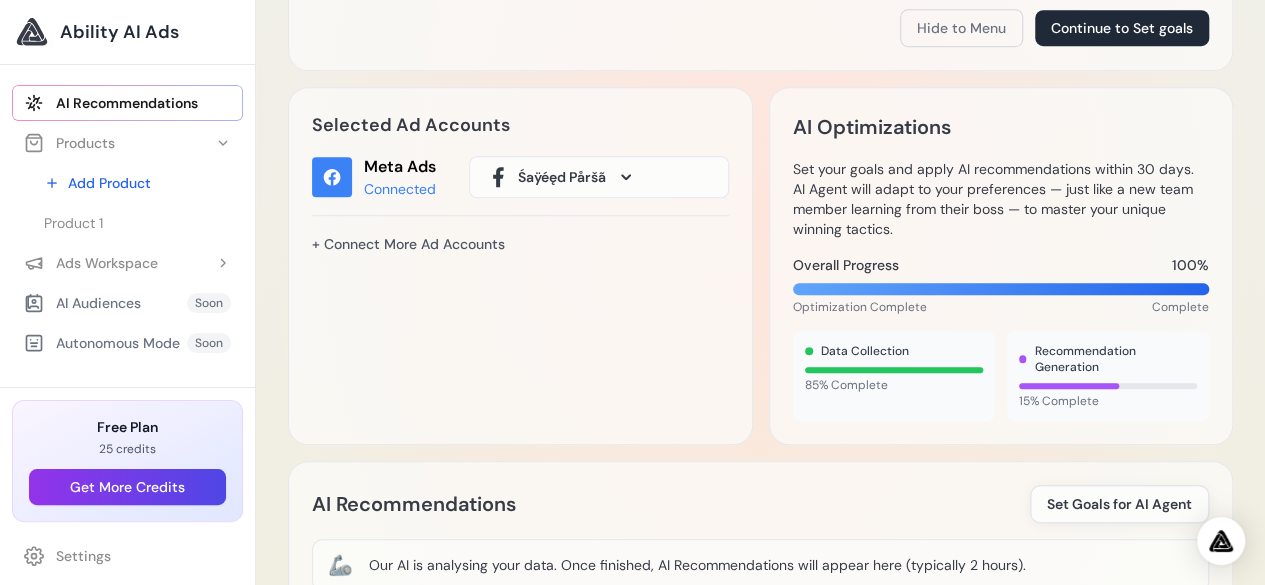 scroll, scrollTop: 671, scrollLeft: 0, axis: vertical 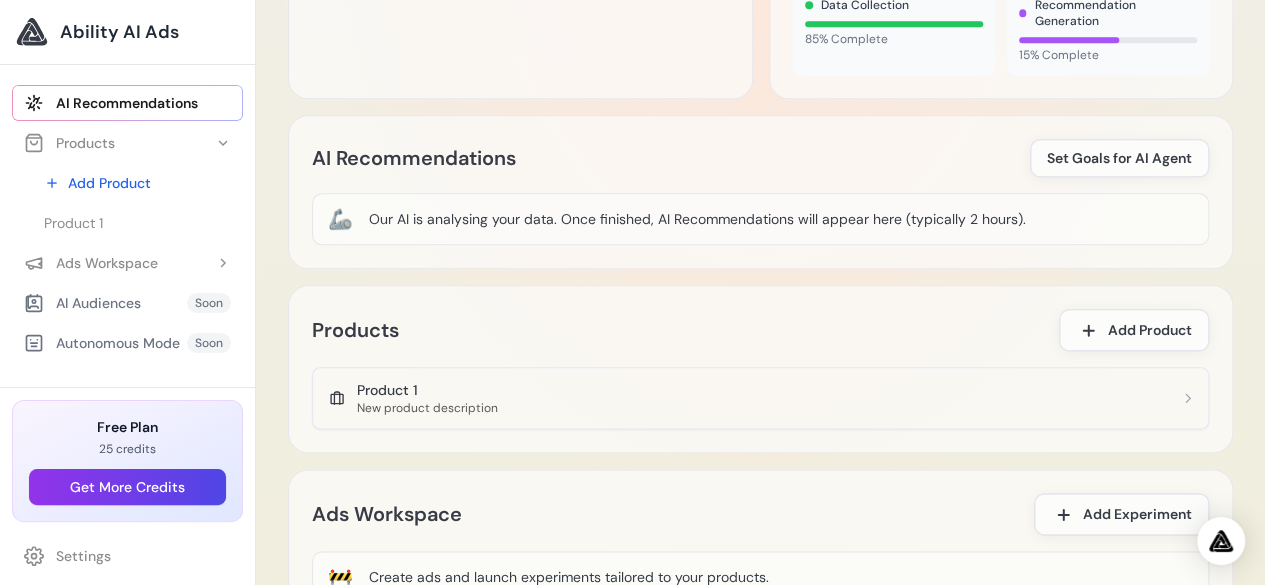 click on "Product 1" at bounding box center (427, 390) 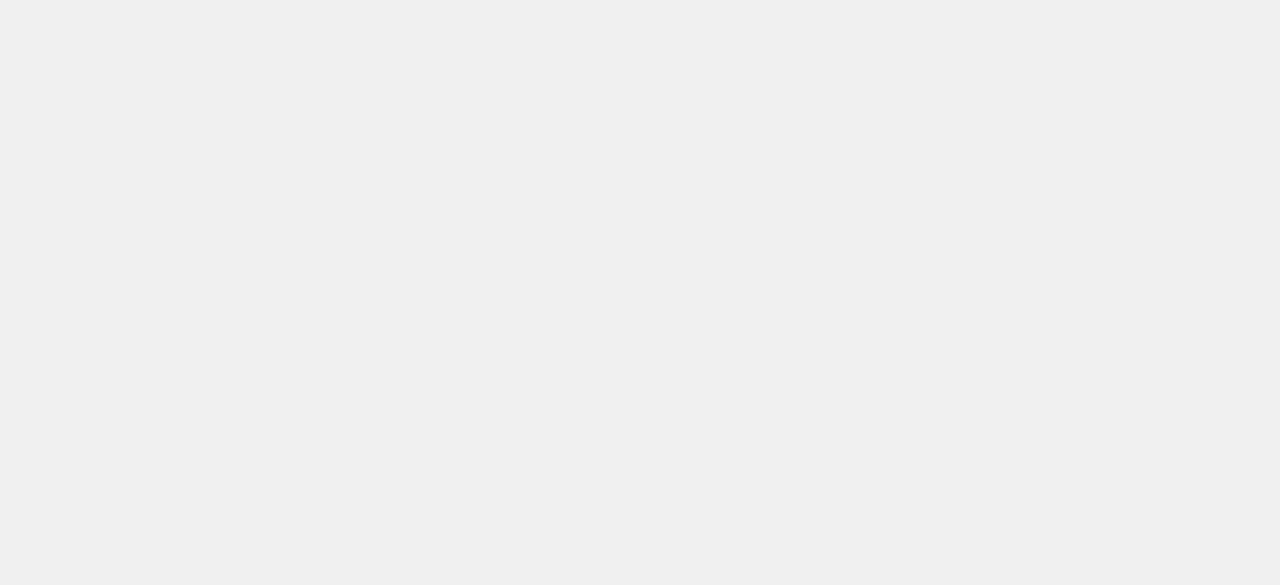 scroll, scrollTop: 0, scrollLeft: 0, axis: both 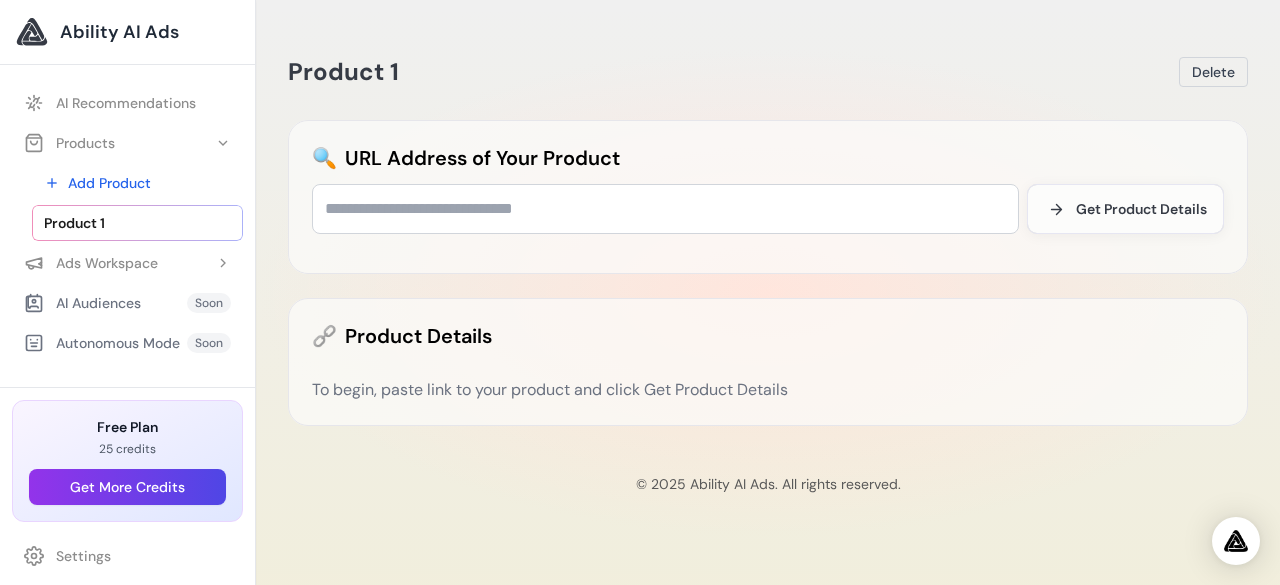 click on "To begin, paste link to your product and click Get Product Details" at bounding box center [768, 390] 